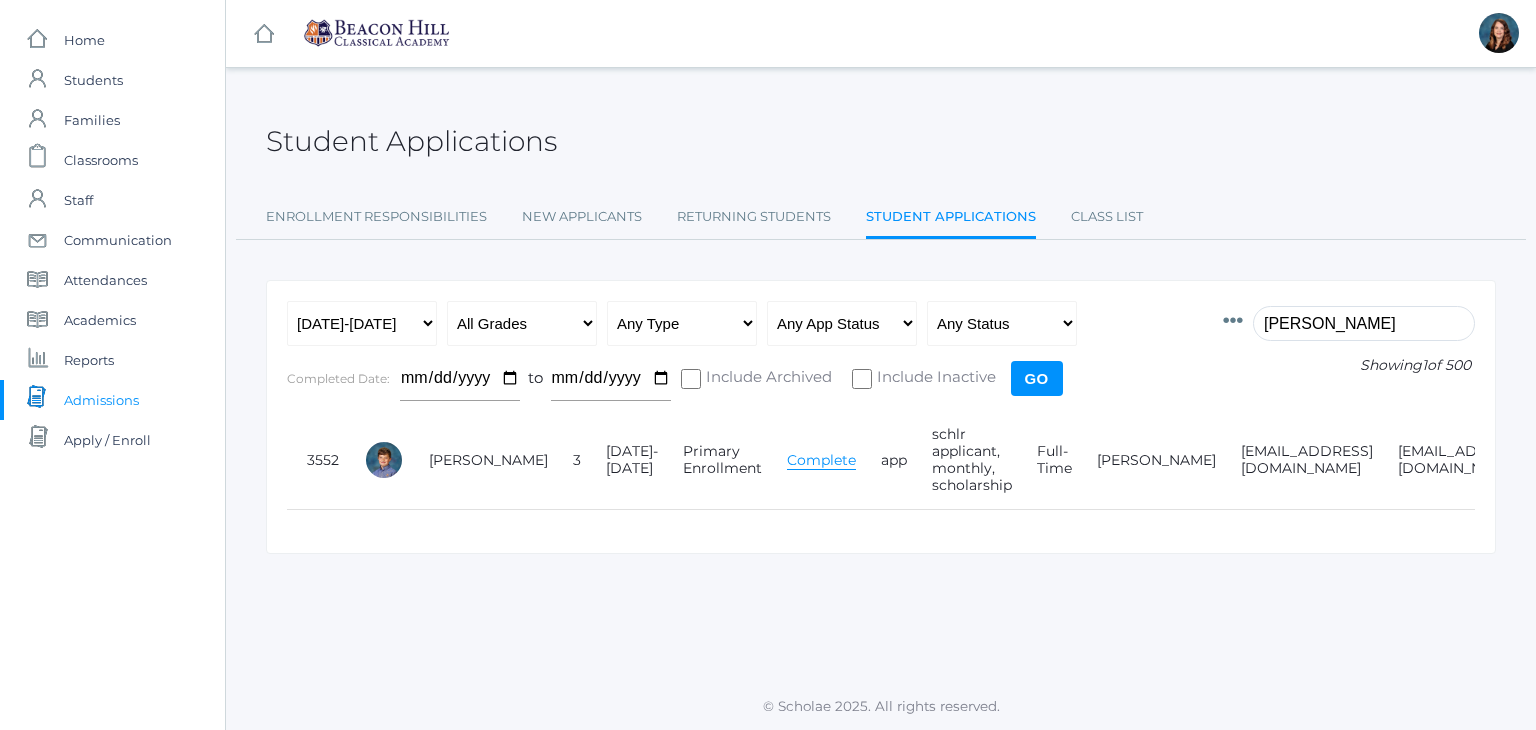 scroll, scrollTop: 0, scrollLeft: 0, axis: both 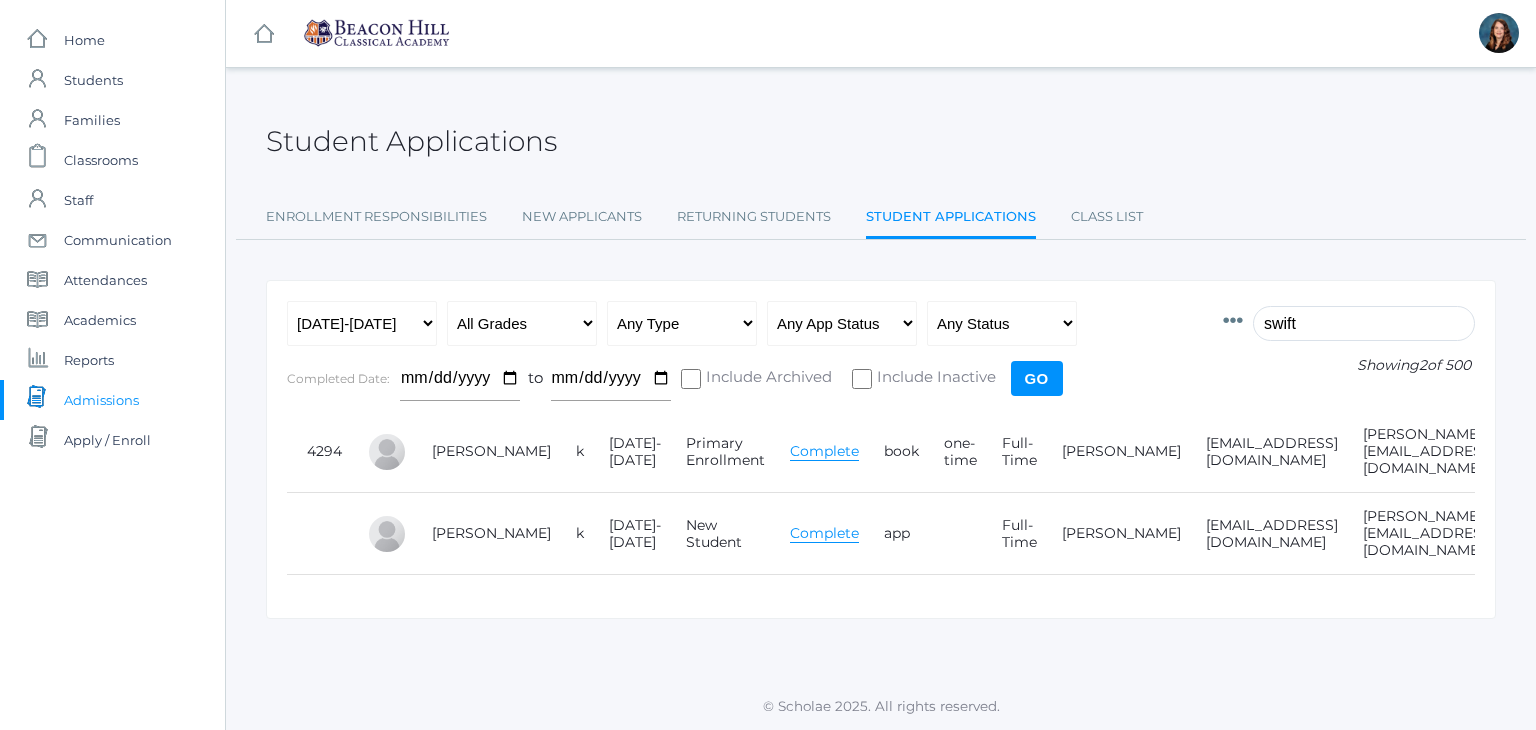 type on "swift" 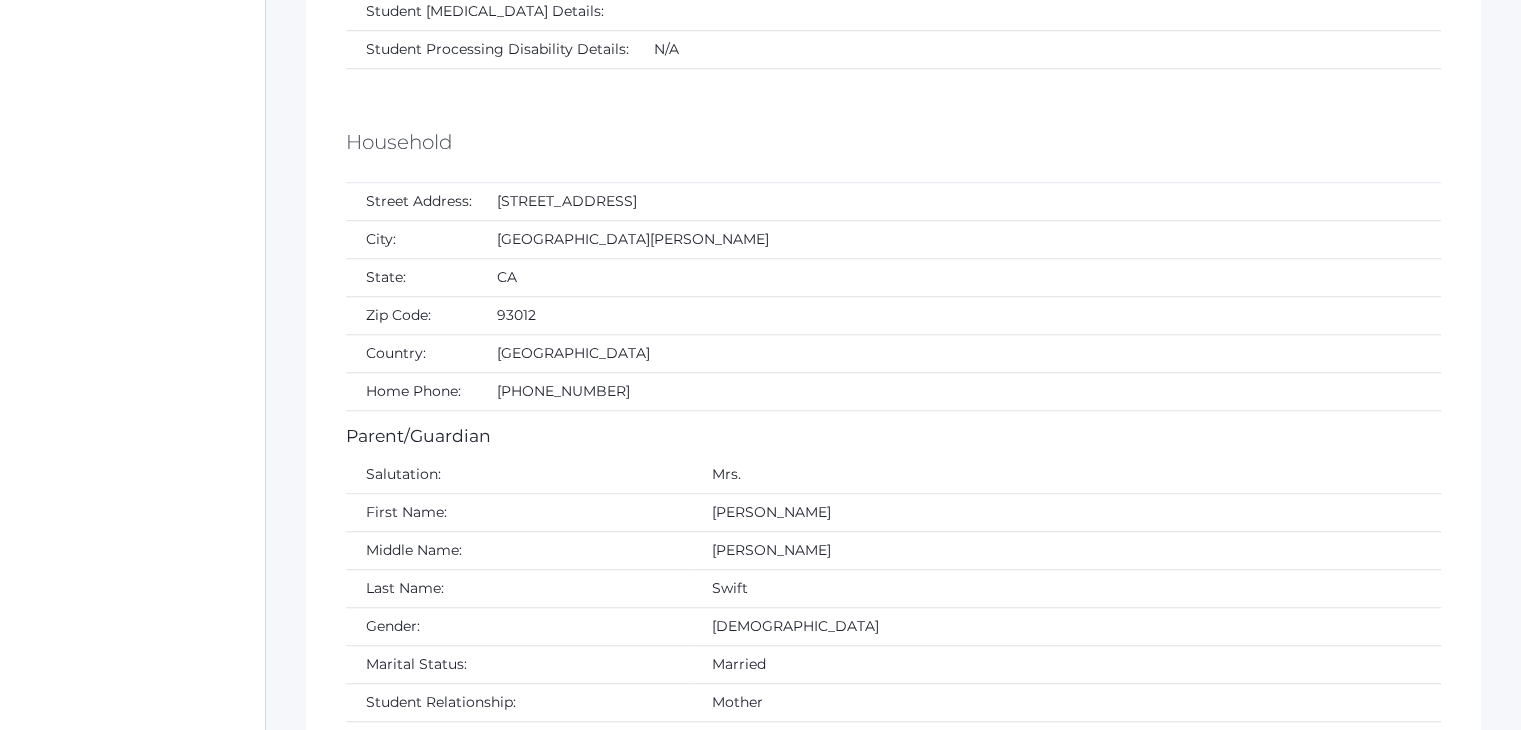 scroll, scrollTop: 1656, scrollLeft: 0, axis: vertical 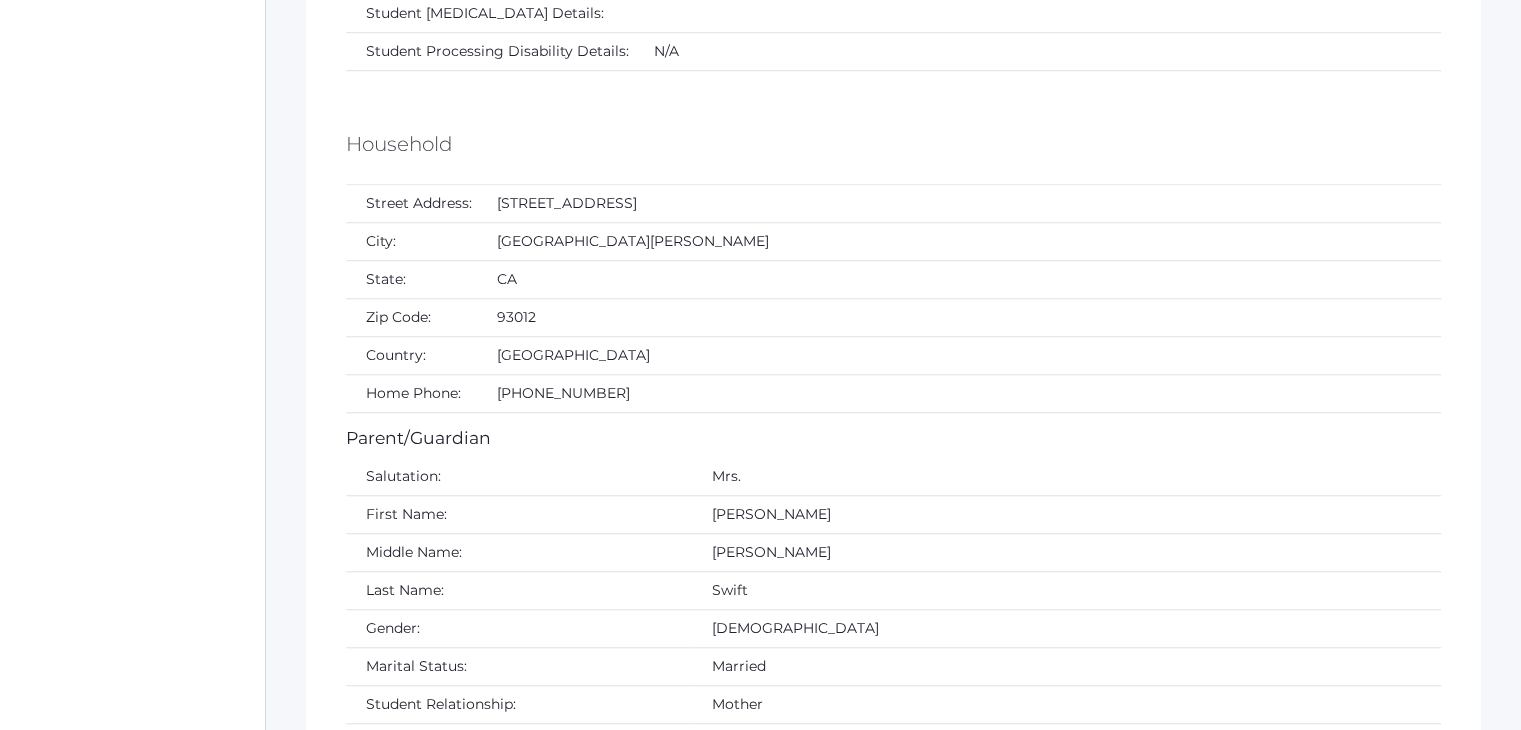 drag, startPoint x: 496, startPoint y: 199, endPoint x: 660, endPoint y: 201, distance: 164.01219 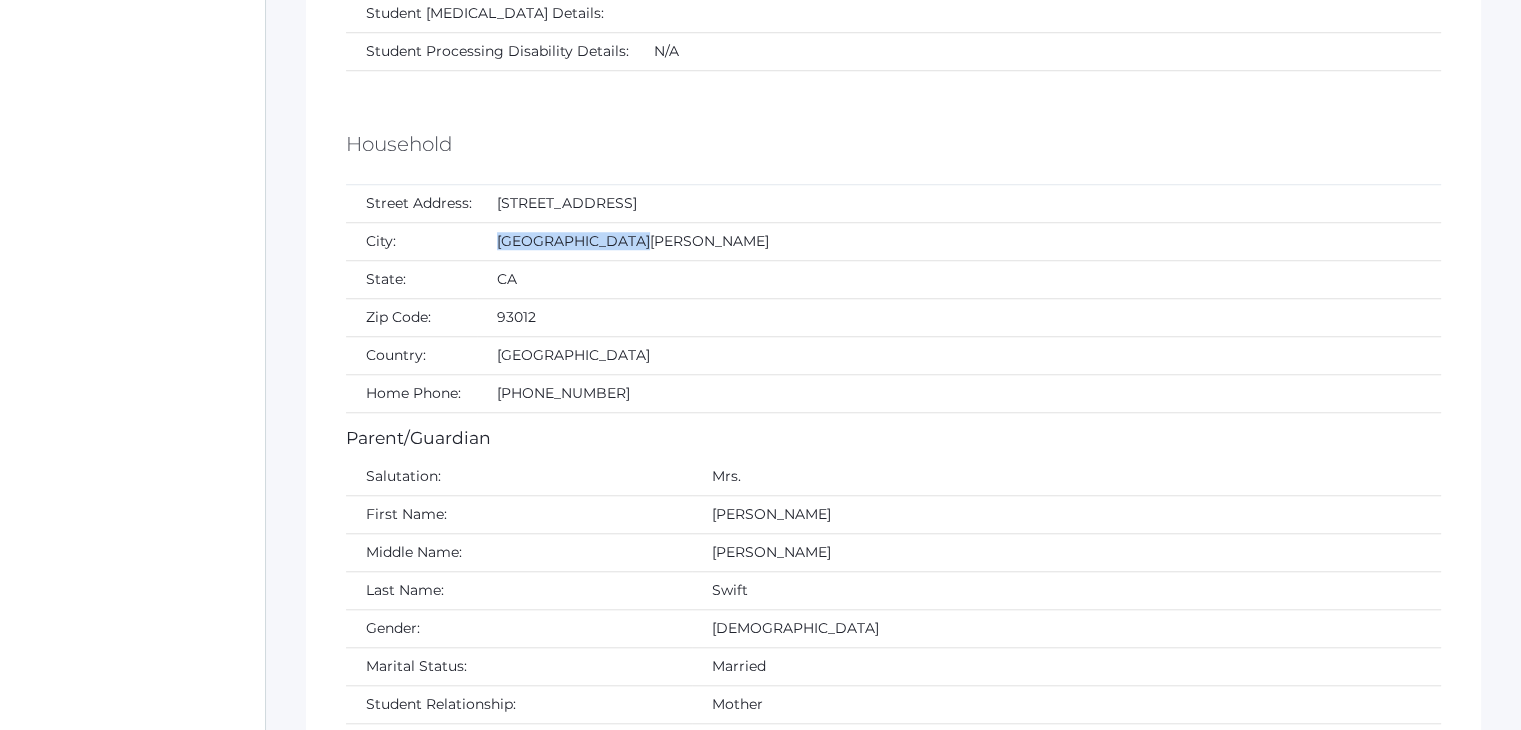 drag, startPoint x: 622, startPoint y: 235, endPoint x: 500, endPoint y: 223, distance: 122.588745 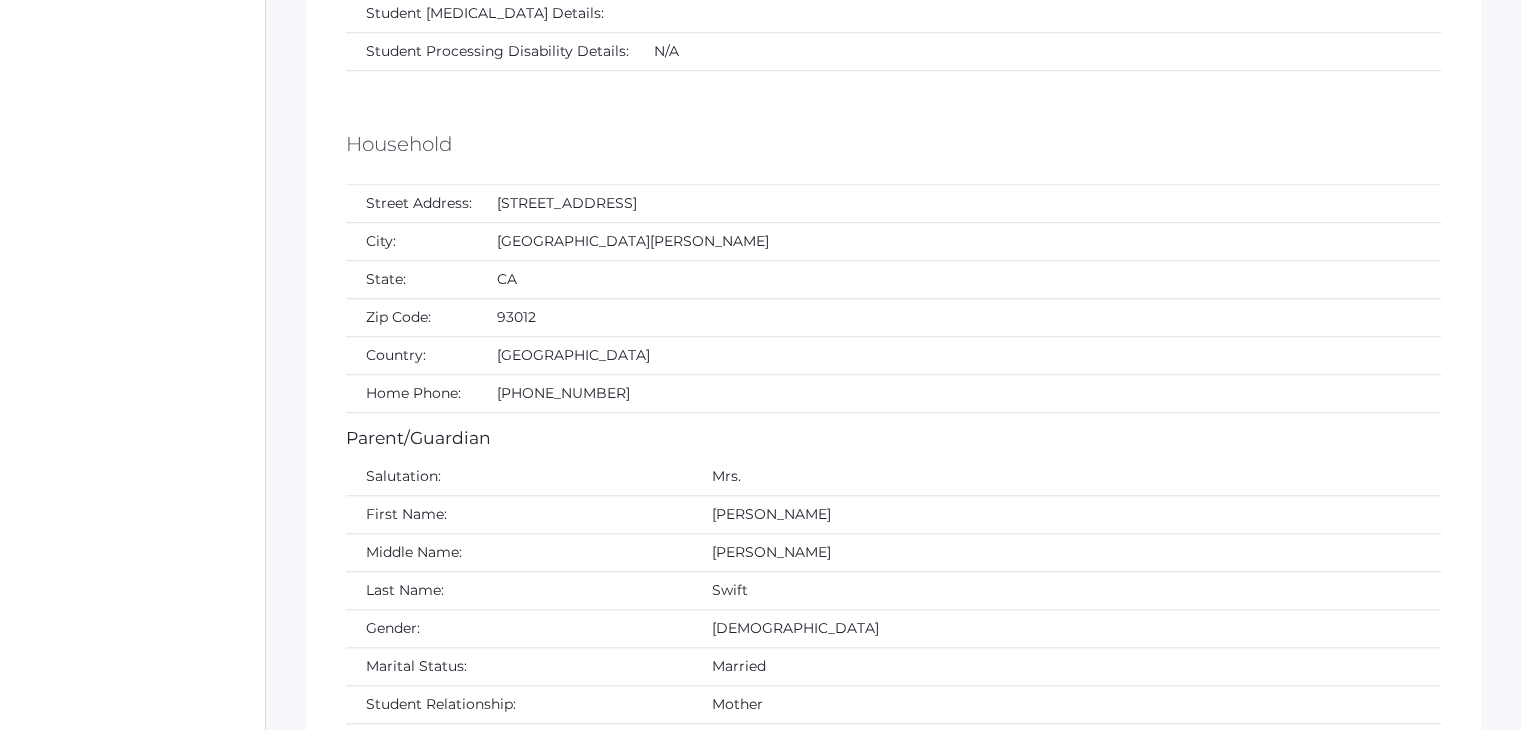 click on "93012" at bounding box center (959, 317) 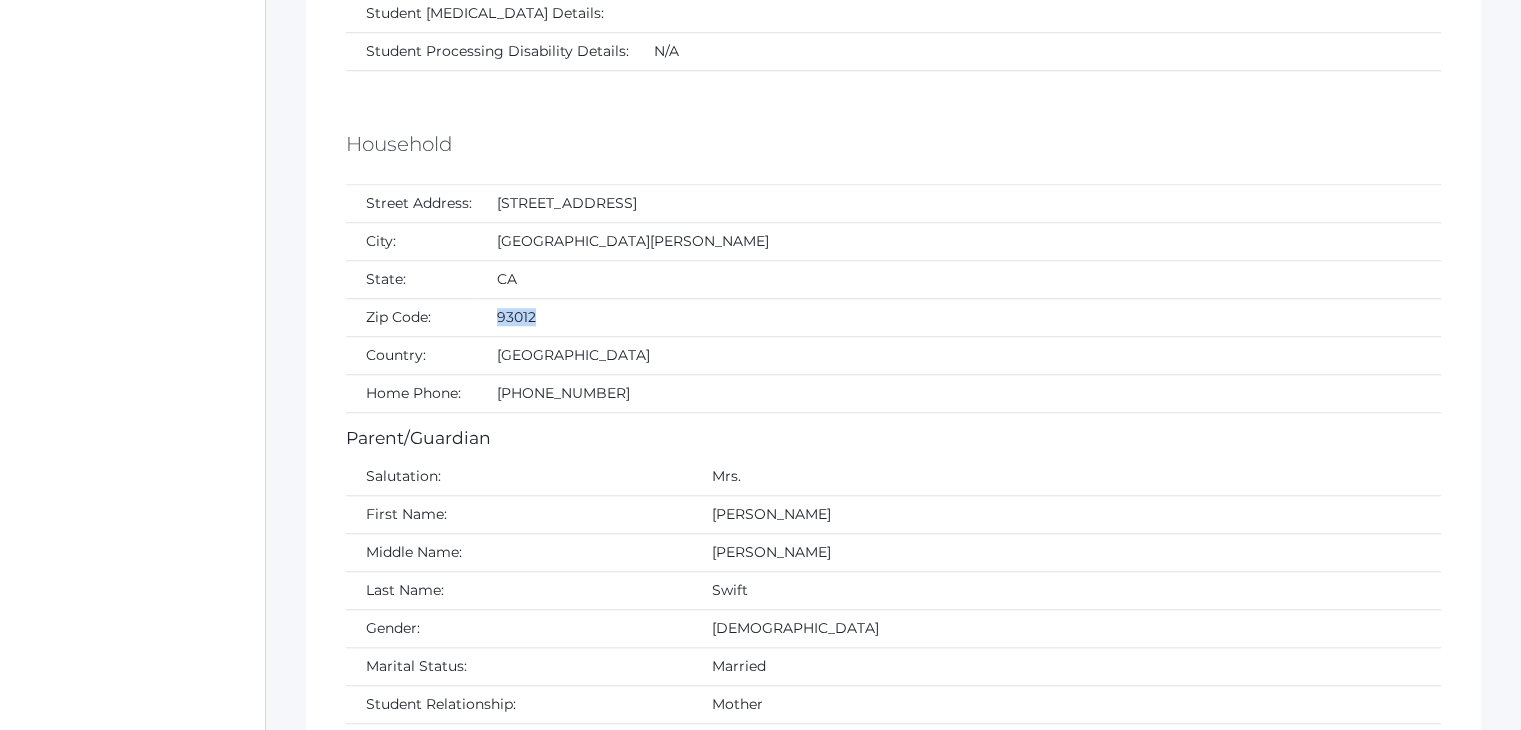 click on "93012" at bounding box center (959, 317) 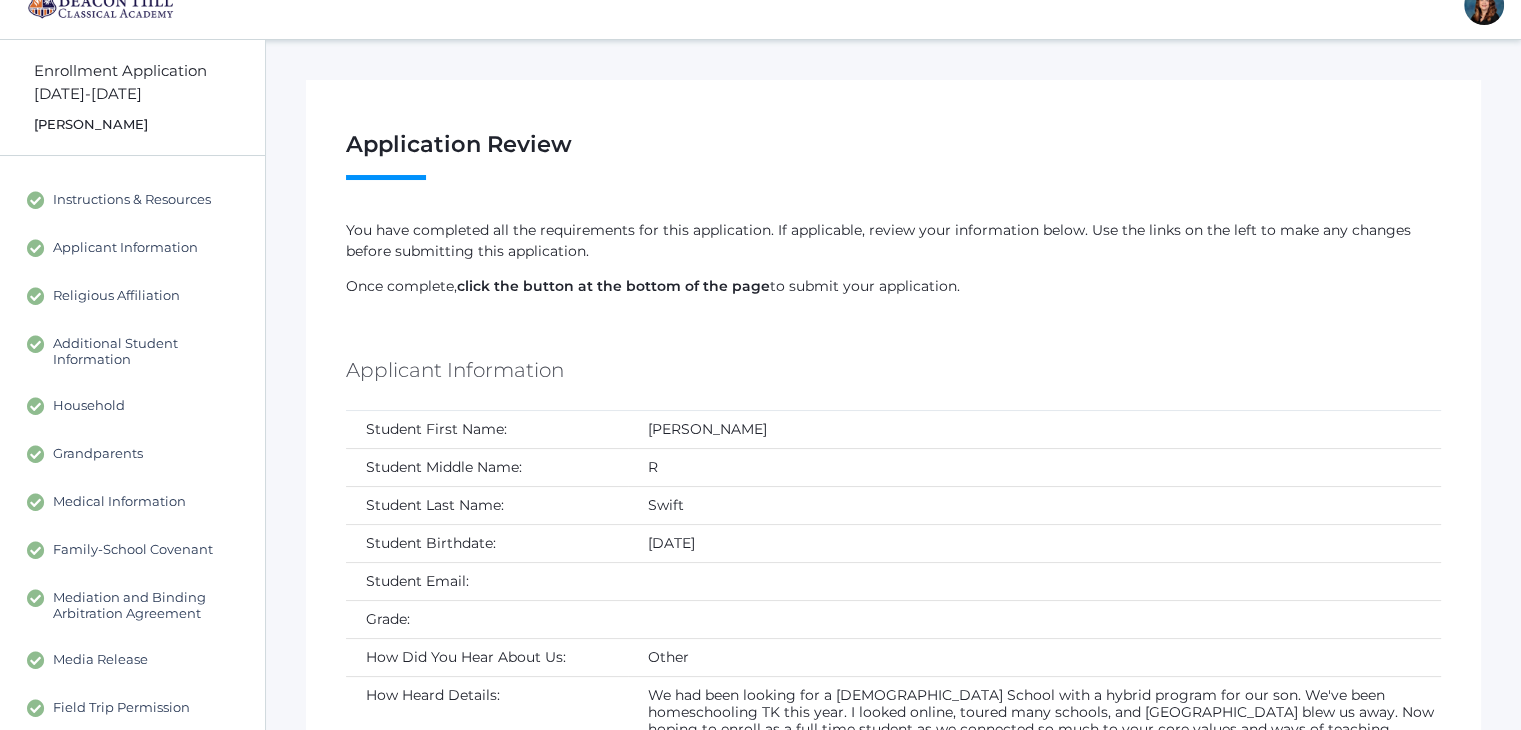 scroll, scrollTop: 0, scrollLeft: 0, axis: both 